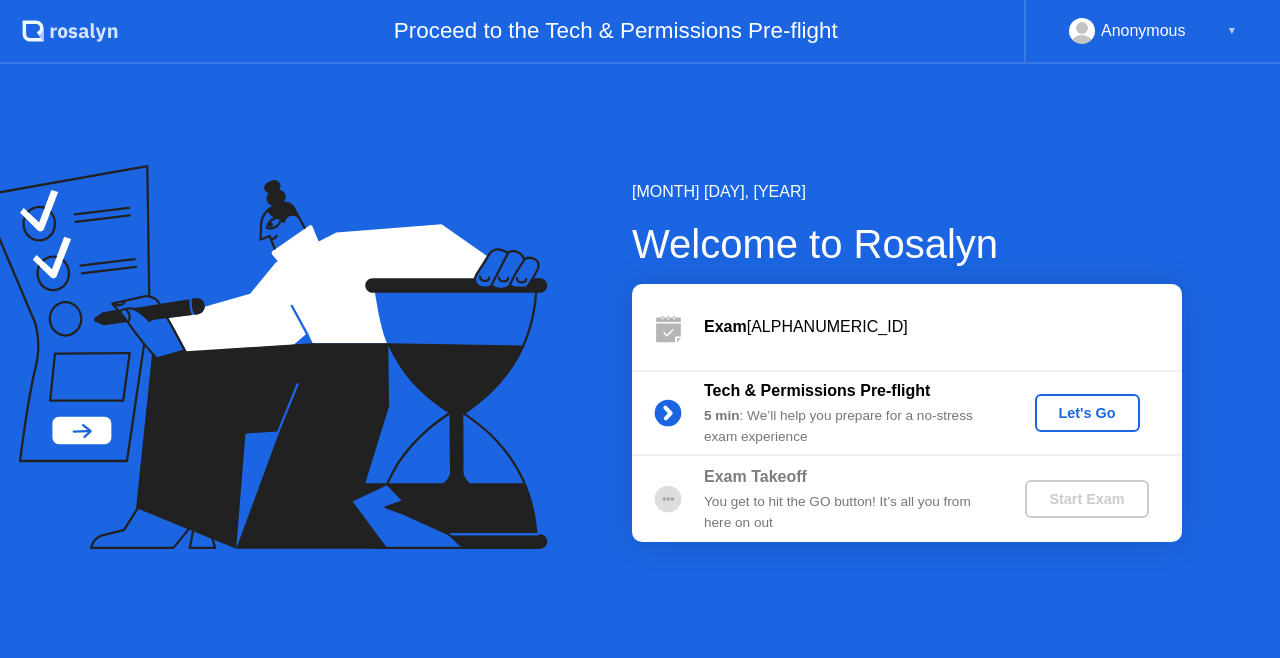scroll, scrollTop: 0, scrollLeft: 0, axis: both 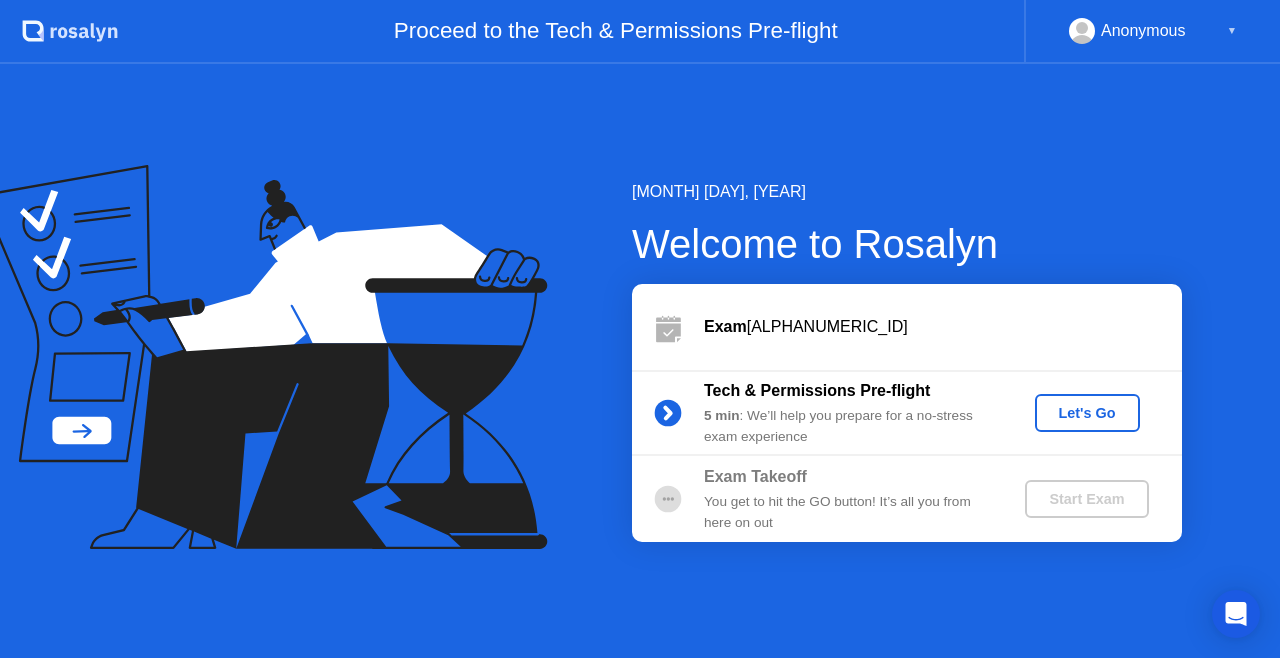 click on "Let's Go" 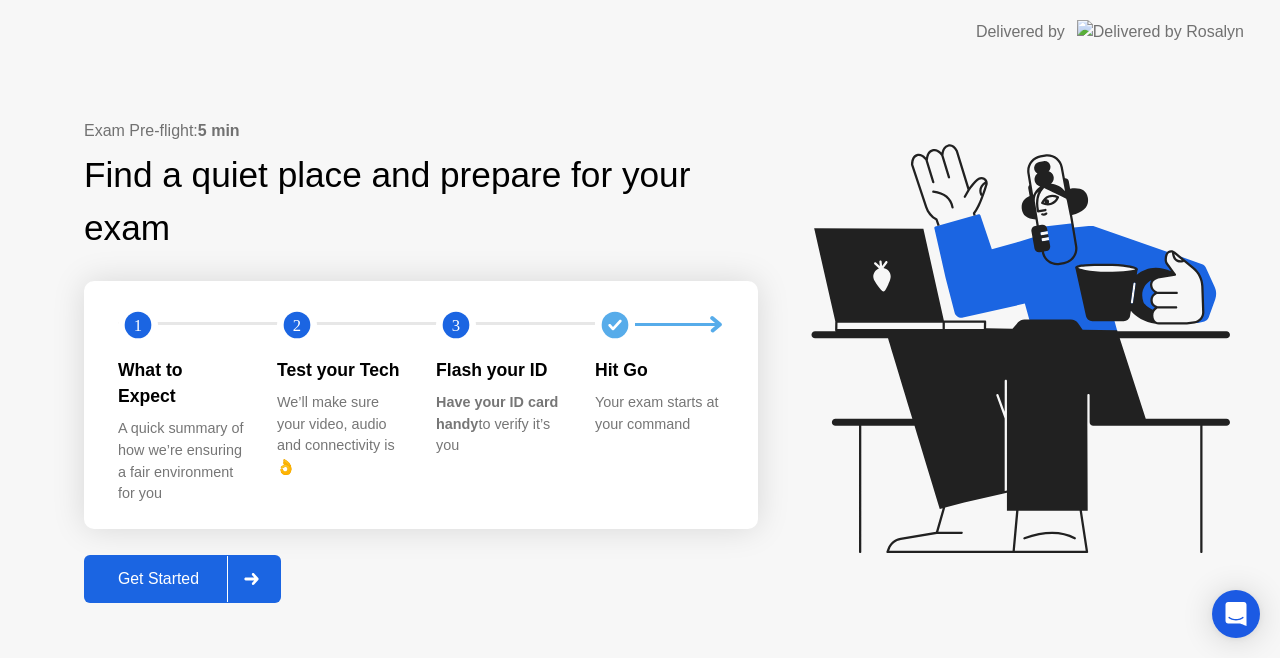 click 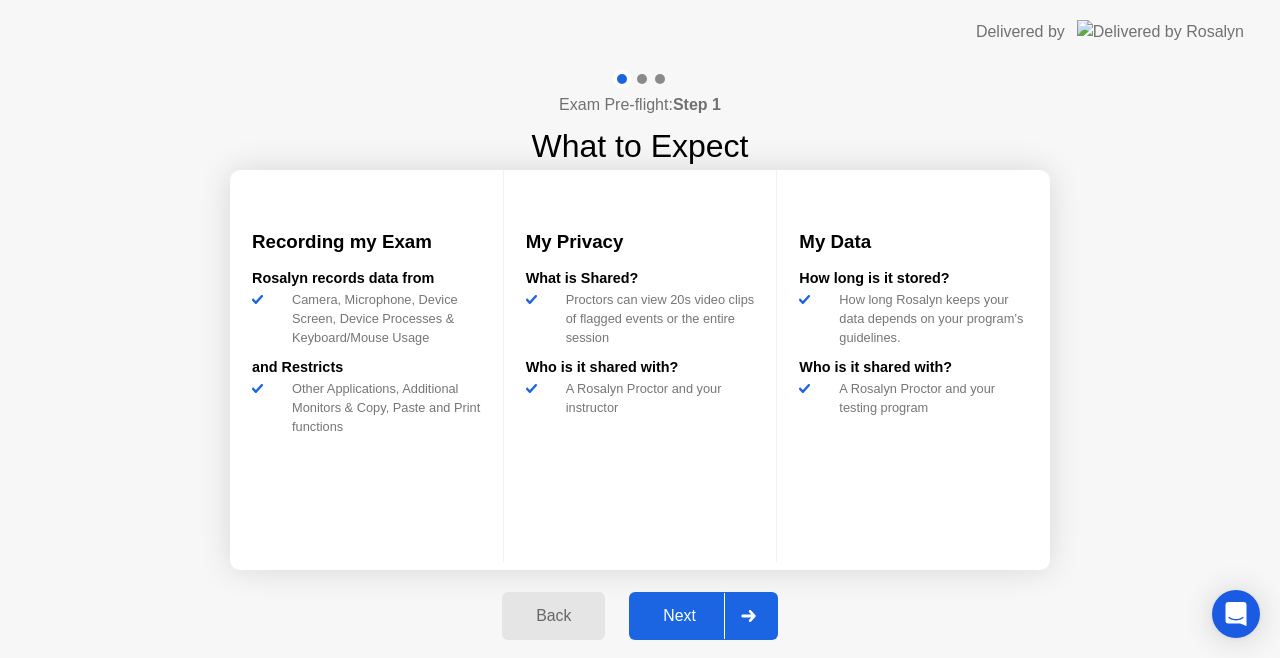 click 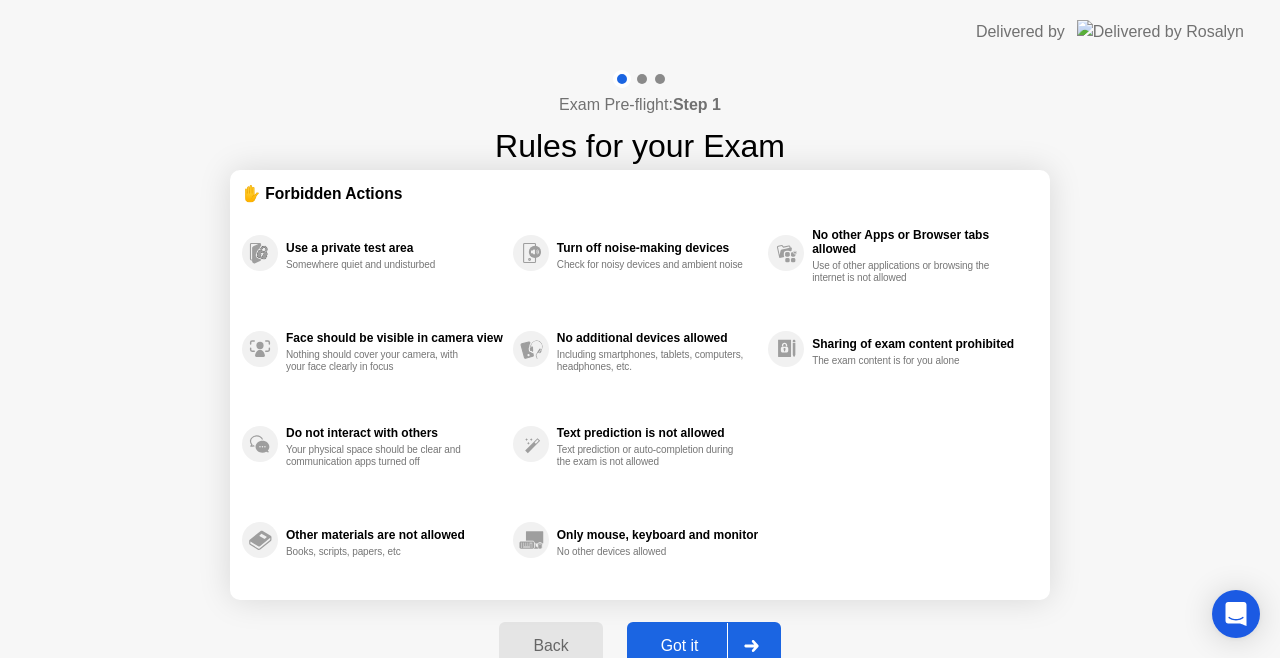 click 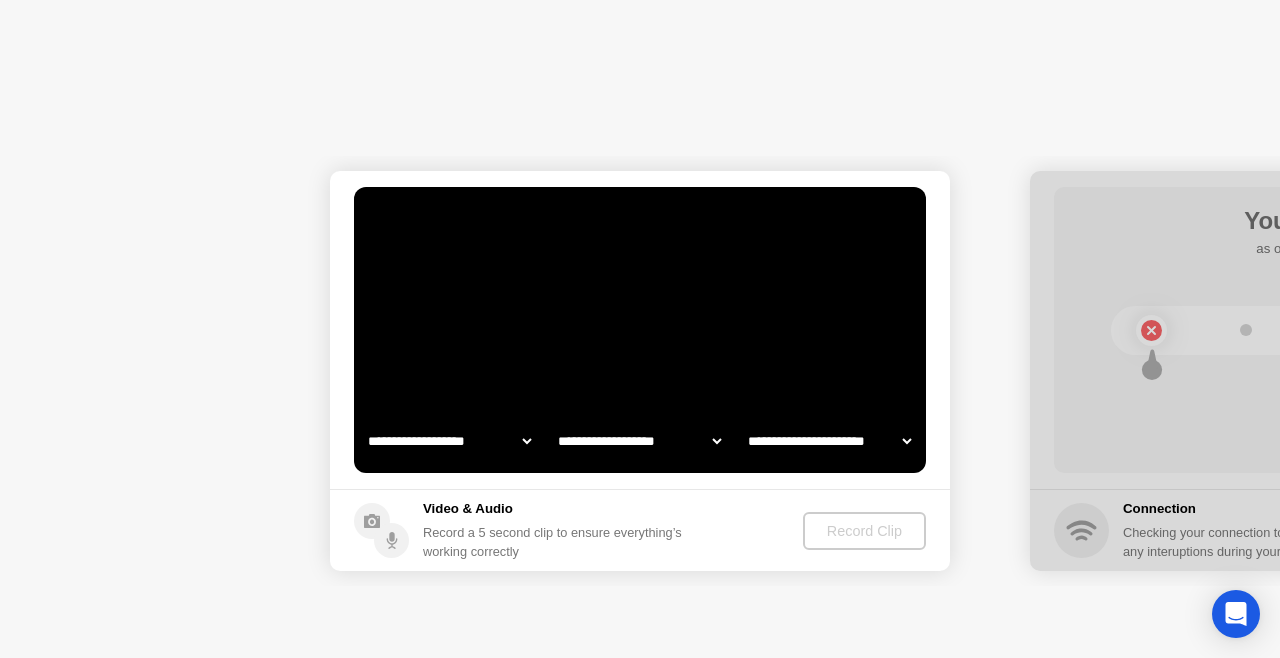 select on "**********" 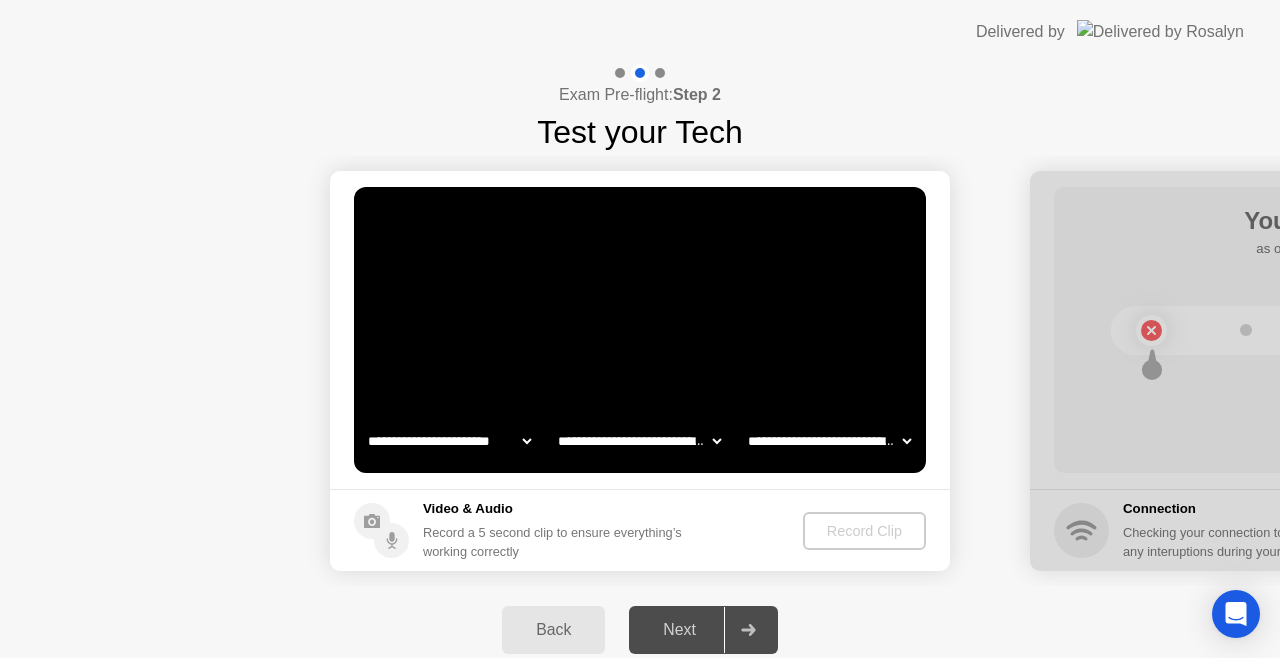 drag, startPoint x: 1137, startPoint y: 434, endPoint x: 814, endPoint y: 582, distance: 355.29285 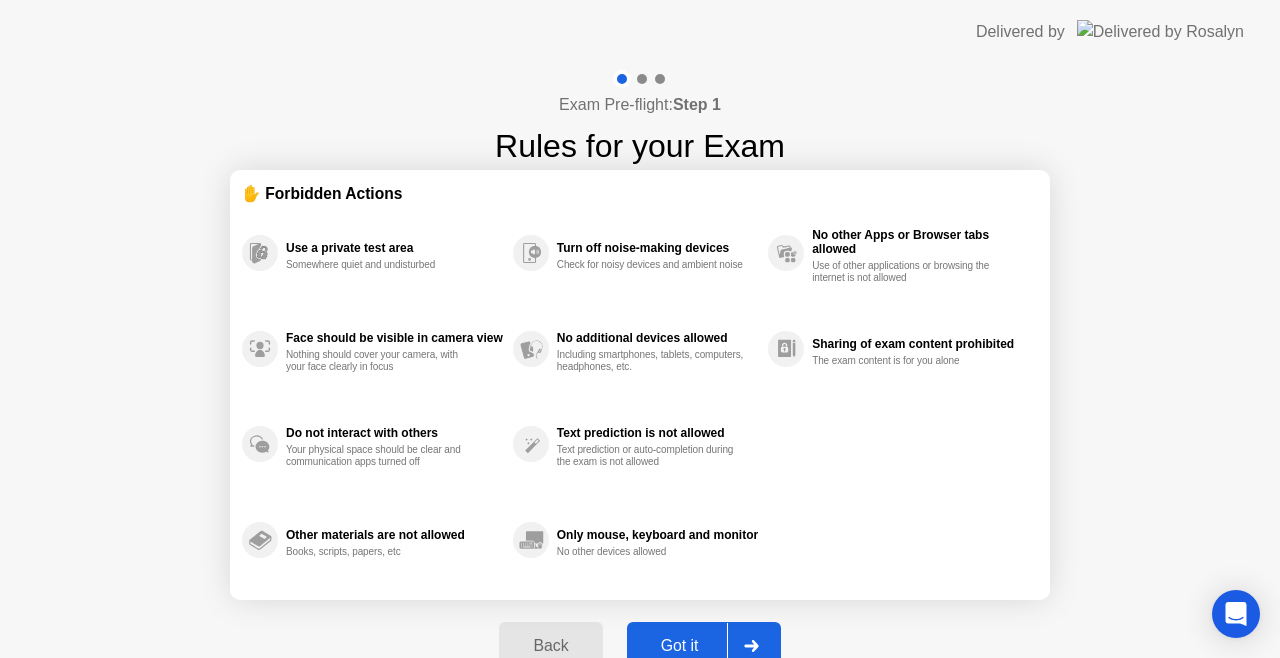click on "Use a private test area Somewhere quiet and undisturbed Face should be visible in camera view Nothing should cover your camera, with your face clearly in focus Do not interact with others Your physical space should be clear and communication apps turned off Other materials are not allowed Books, scripts, papers, etc Turn off noise-making devices Check for noisy devices and ambient noise No additional devices allowed Including smartphones, tablets, computers, headphones, etc. Text prediction is not allowed Text prediction or auto-completion during the exam is not allowed Only mouse, keyboard and monitor No other devices allowed No other Apps or Browser tabs allowed Use of other applications or browsing the internet is not allowed Sharing of exam content prohibited The exam content is for you alone" 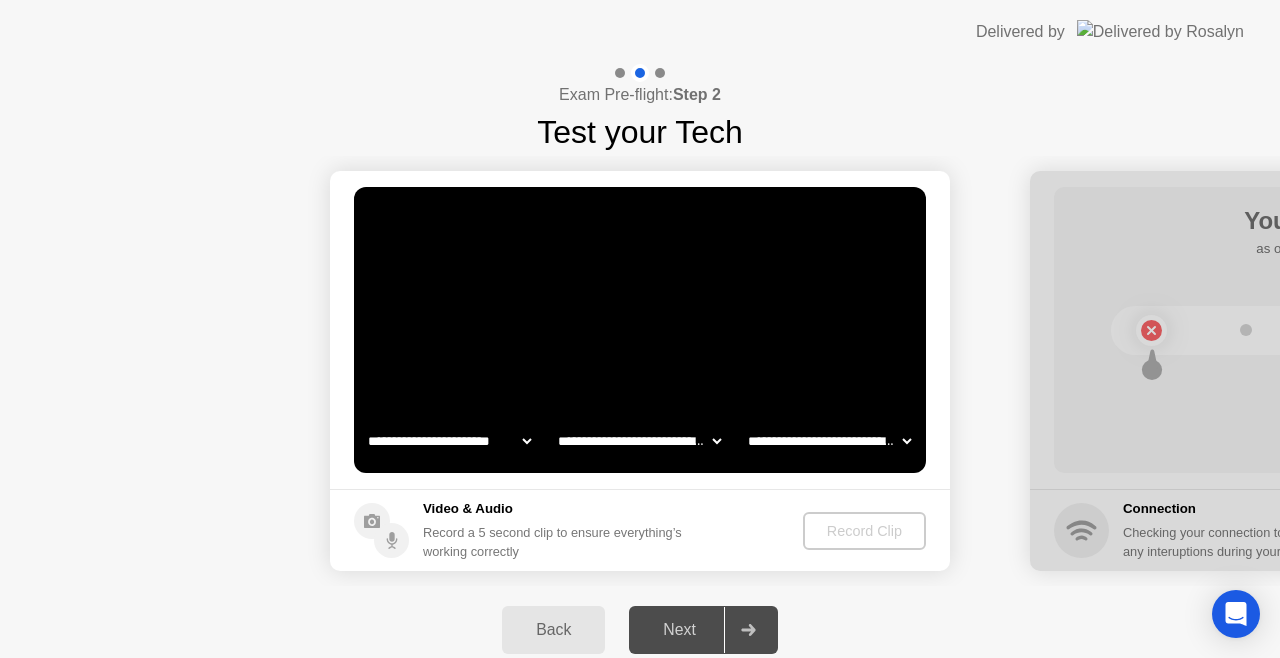 click 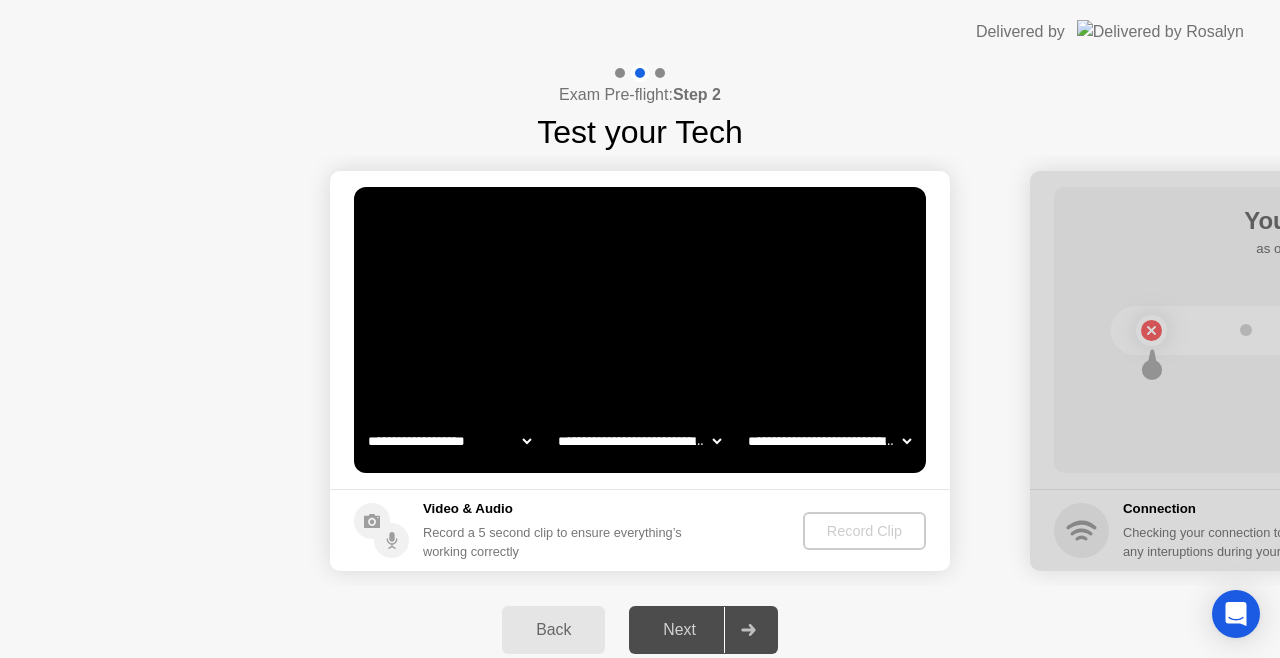 click on "**********" 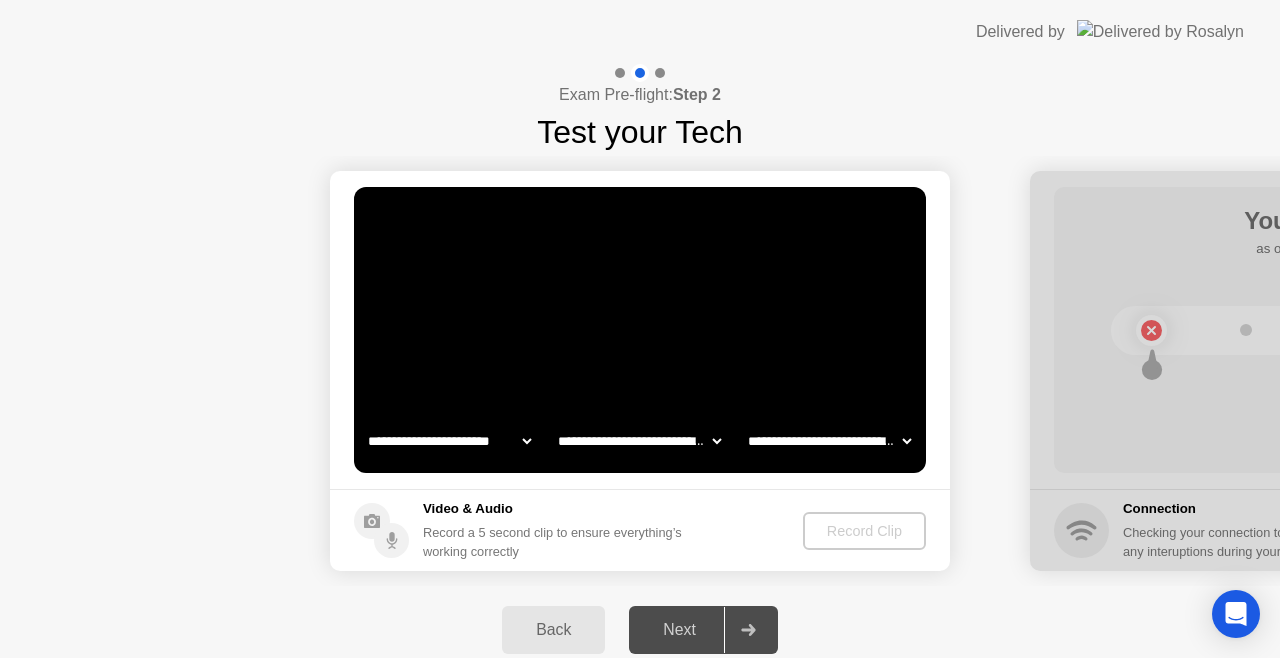 click on "**********" 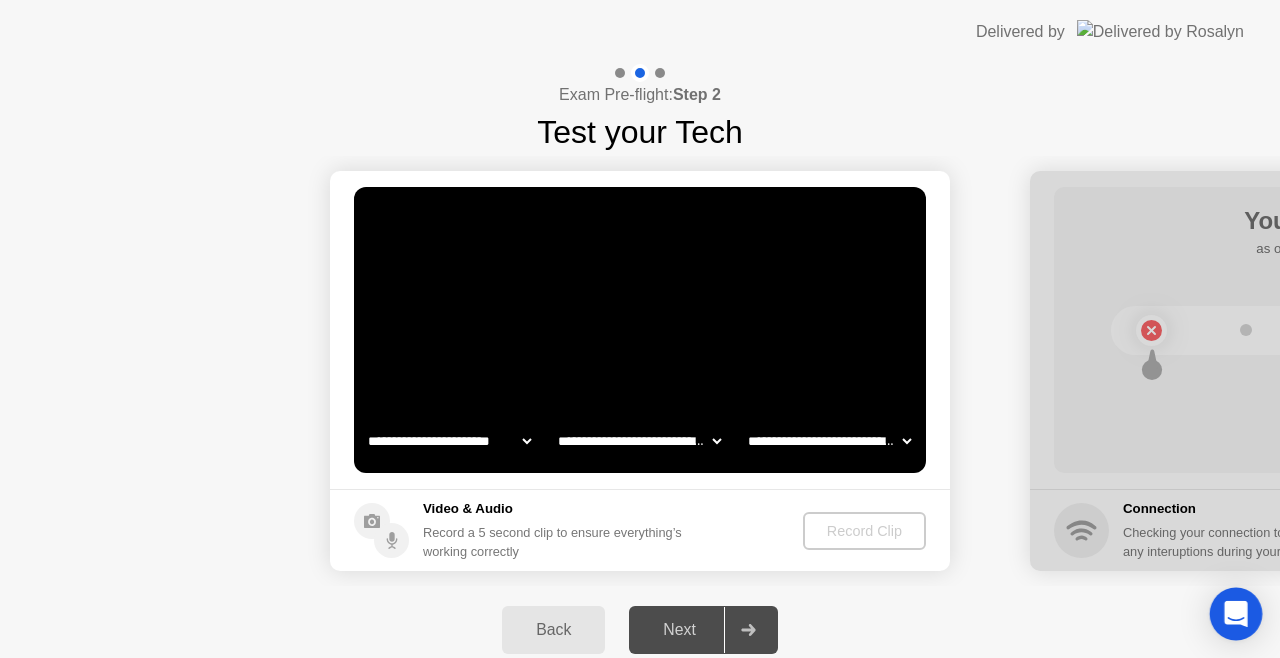 click 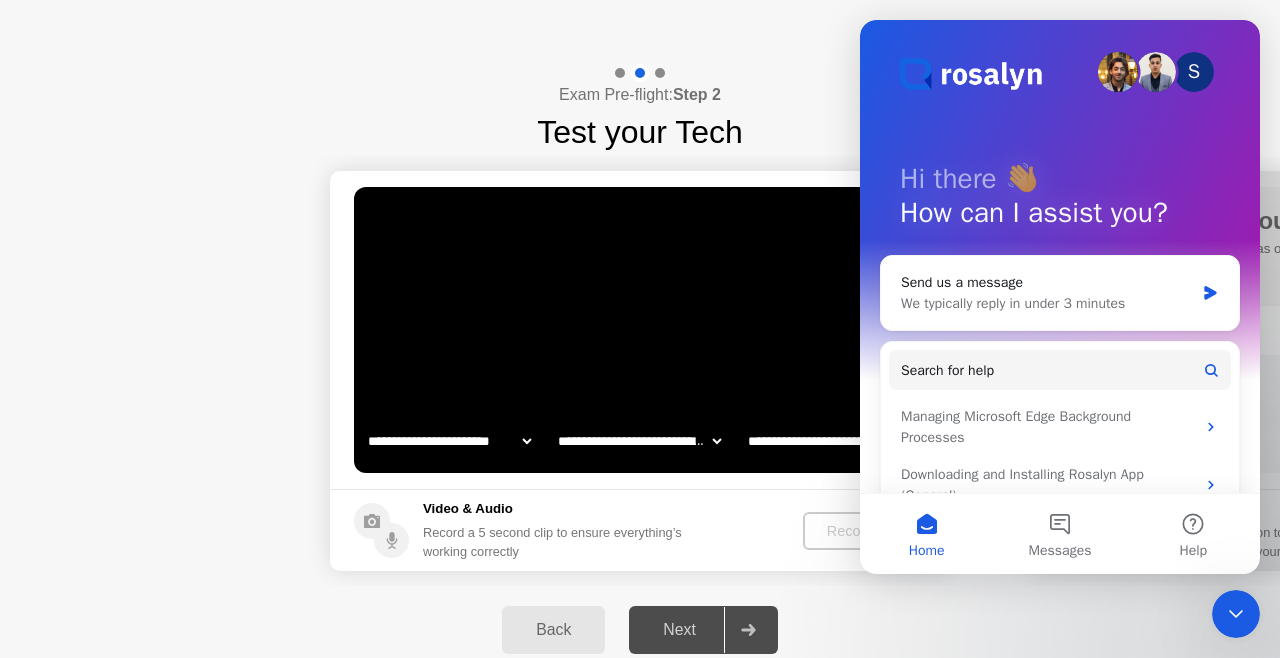 scroll, scrollTop: 0, scrollLeft: 0, axis: both 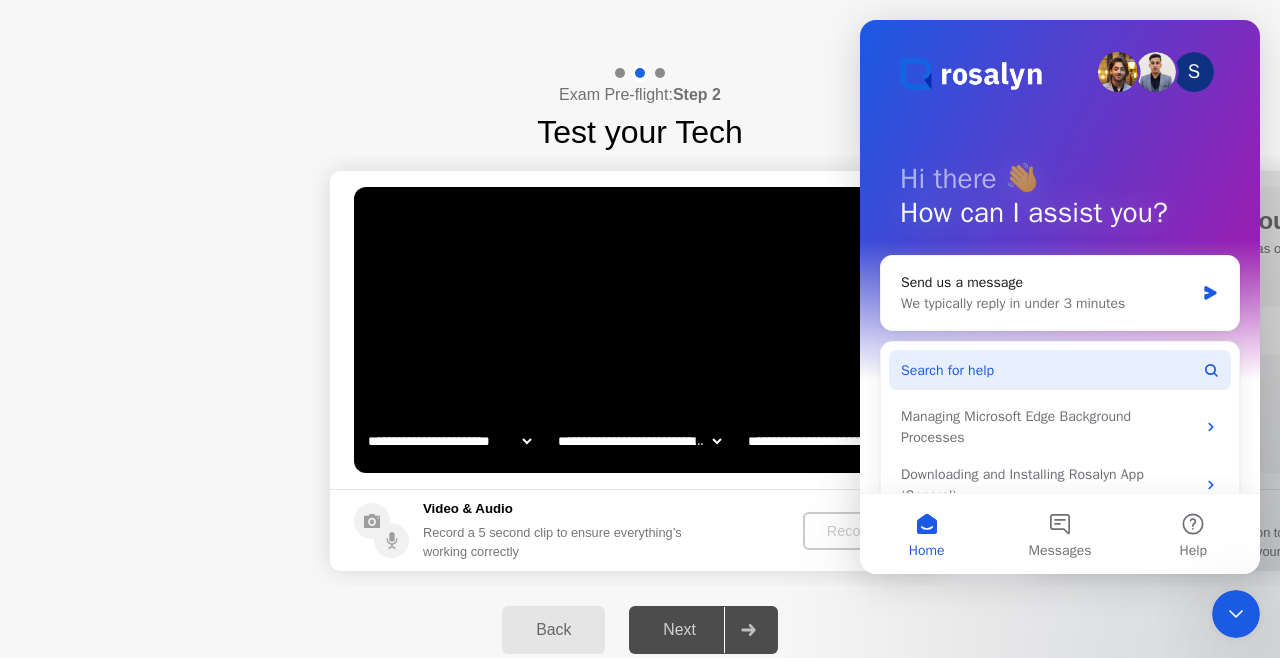click on "Search for help" at bounding box center (1060, 370) 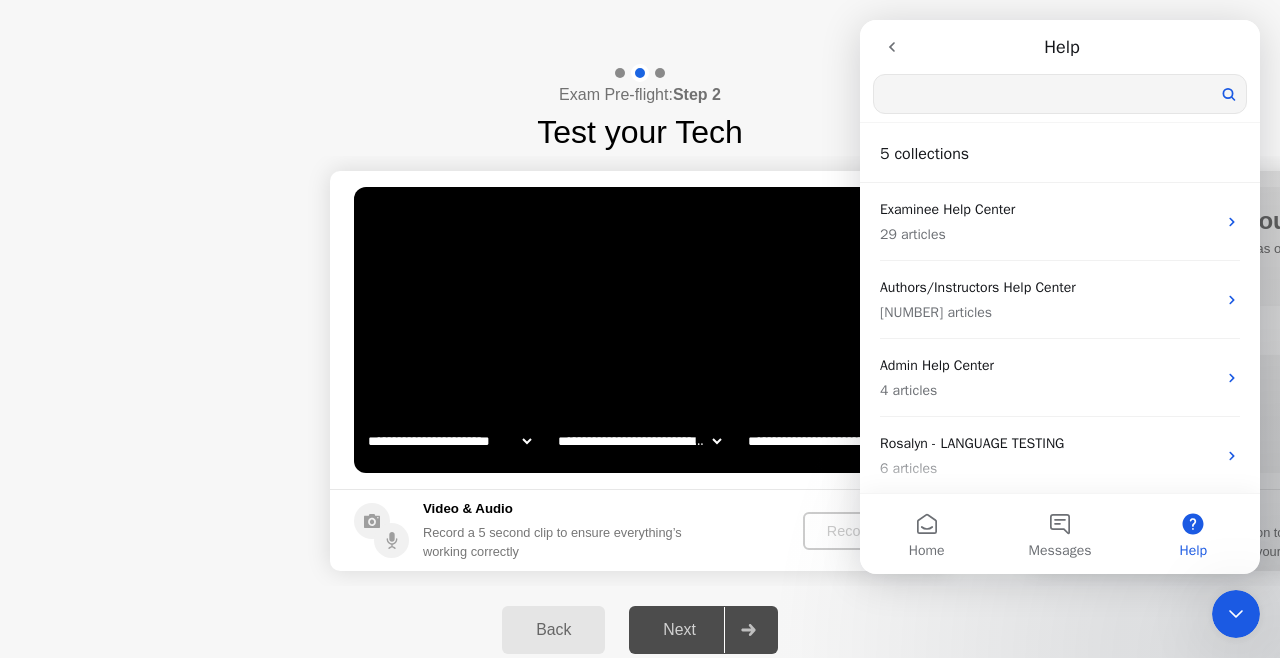 scroll, scrollTop: 0, scrollLeft: 0, axis: both 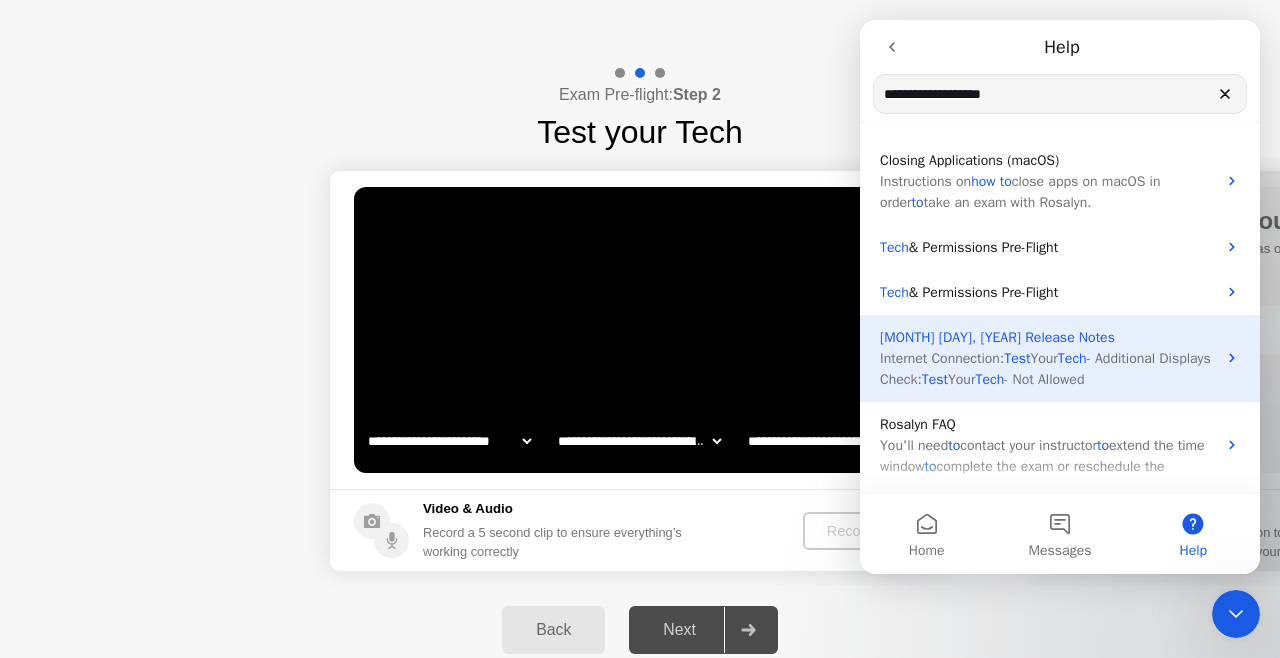 type on "**********" 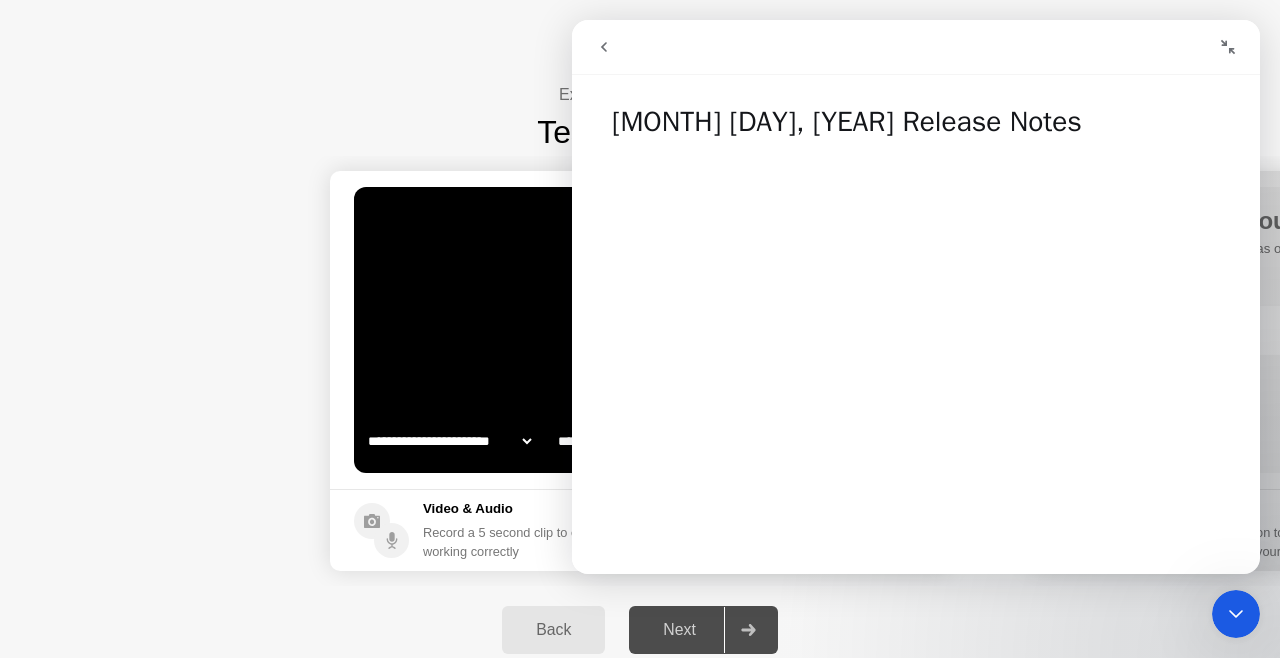 click 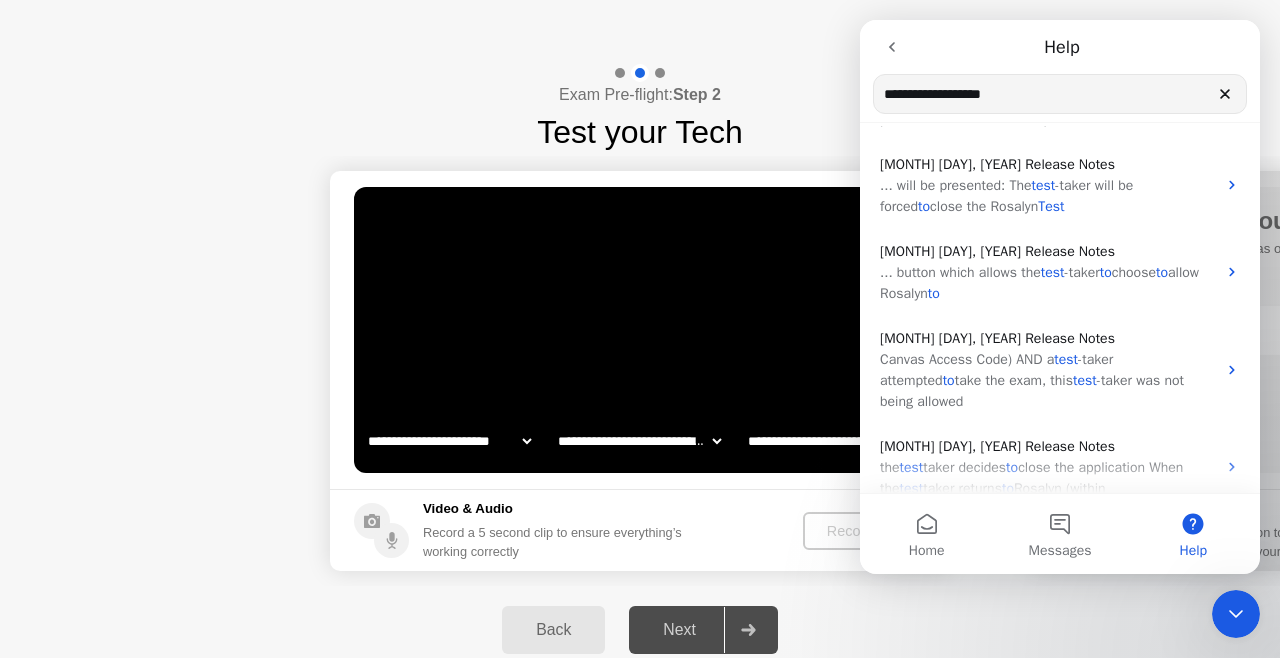 scroll, scrollTop: 357, scrollLeft: 0, axis: vertical 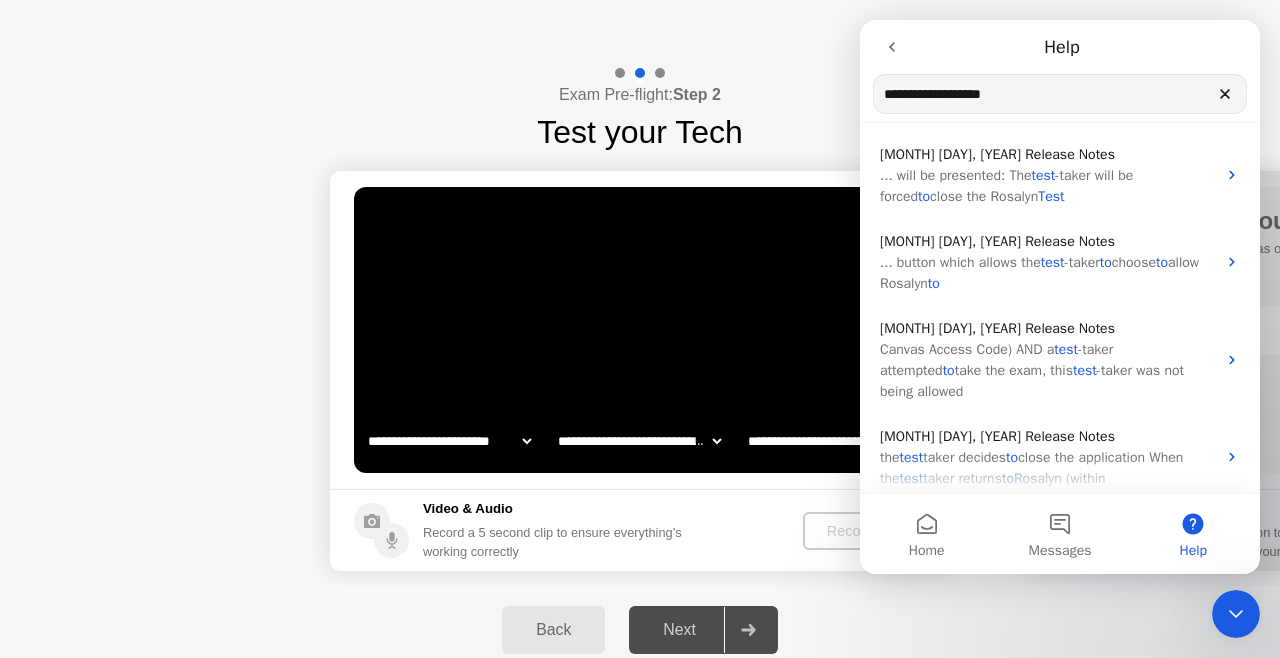 drag, startPoint x: 1257, startPoint y: 212, endPoint x: 2128, endPoint y: 396, distance: 890.223 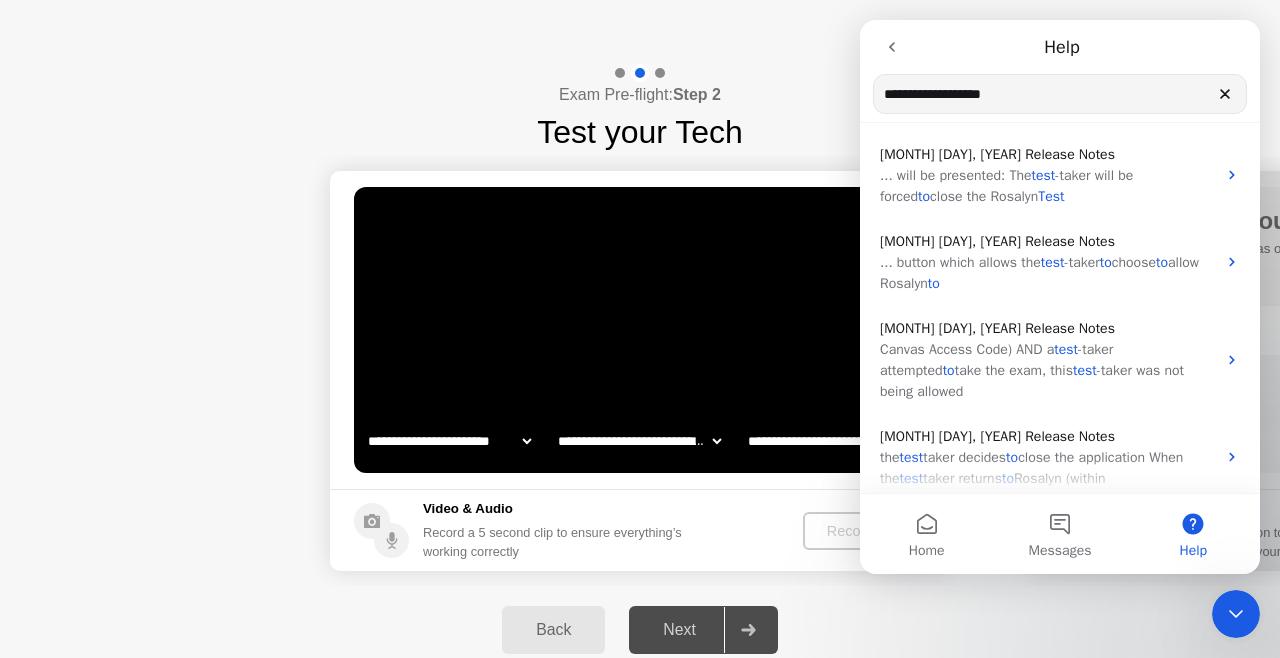 click 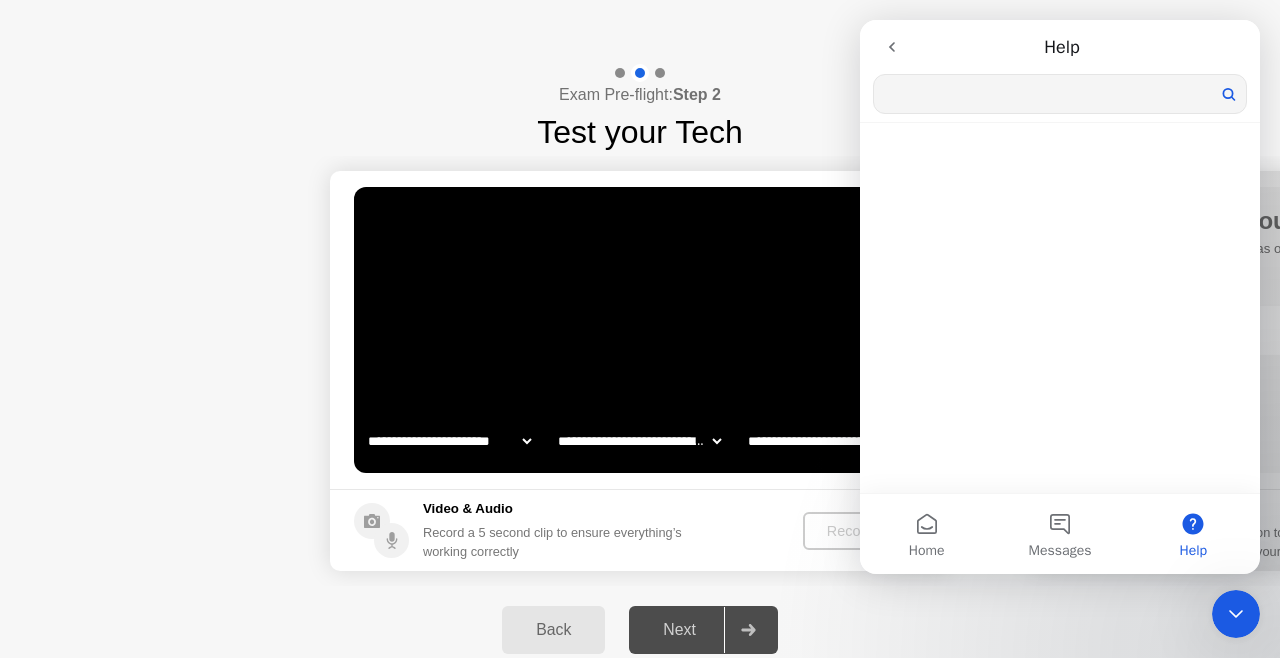 scroll, scrollTop: 78, scrollLeft: 0, axis: vertical 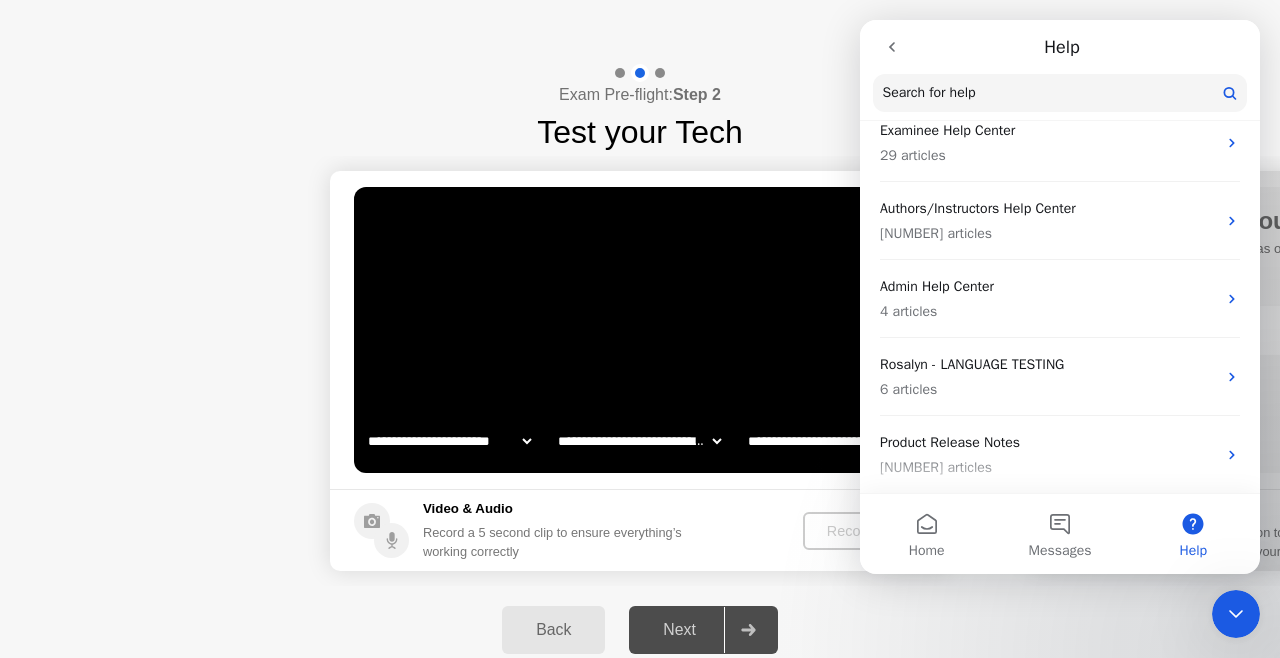 click 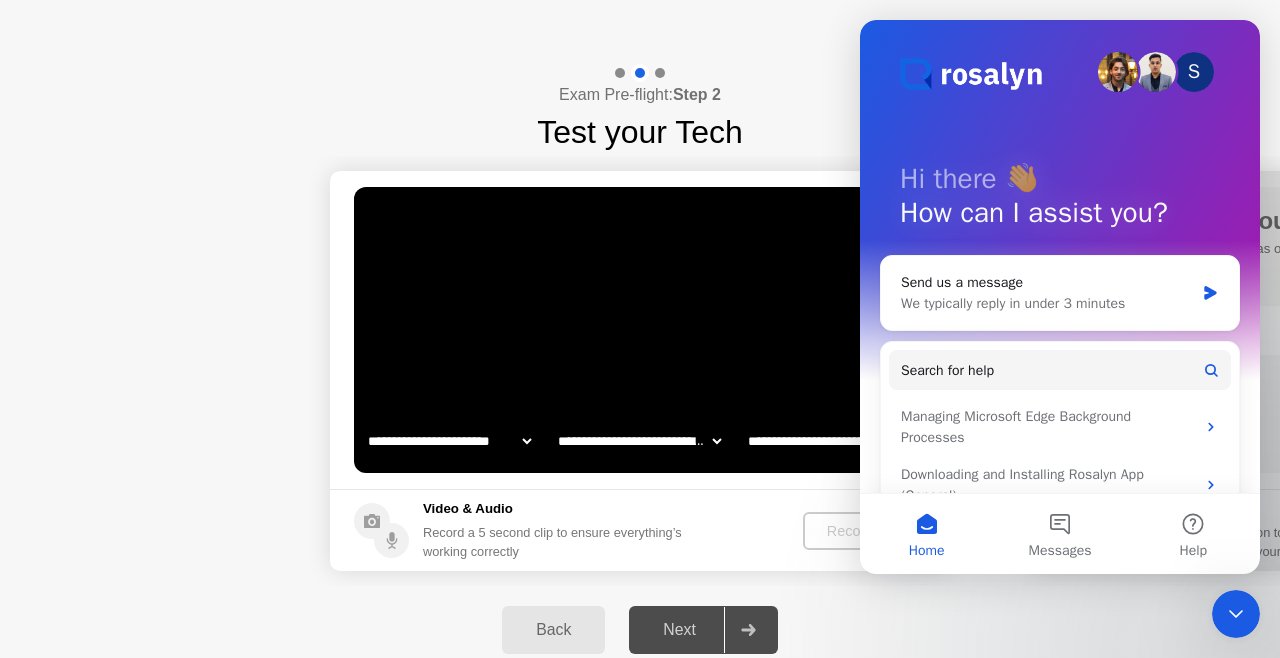 click on "Home" at bounding box center (926, 534) 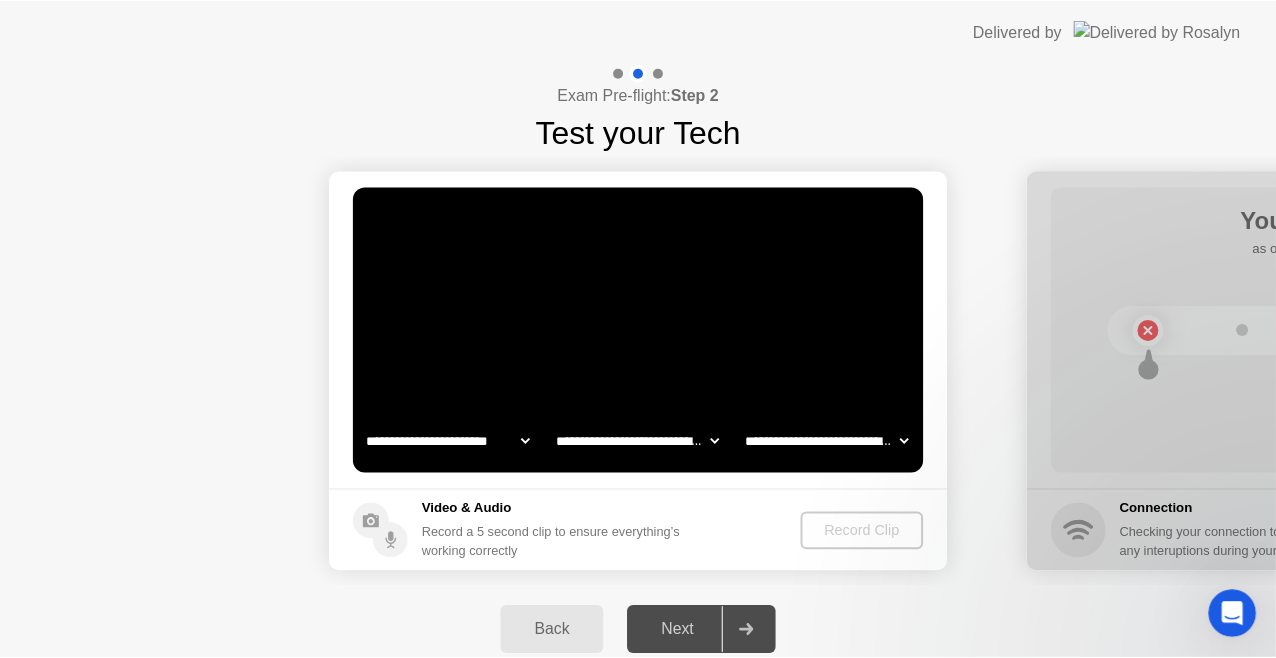 scroll, scrollTop: 0, scrollLeft: 0, axis: both 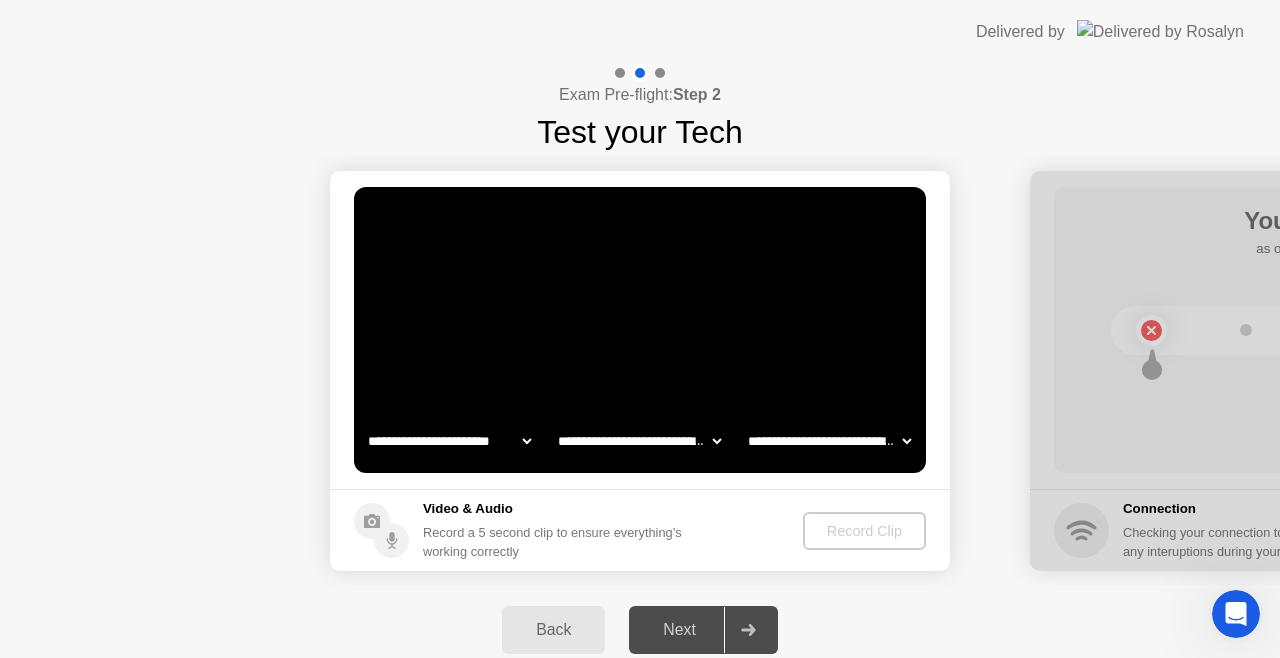 click on "Next" 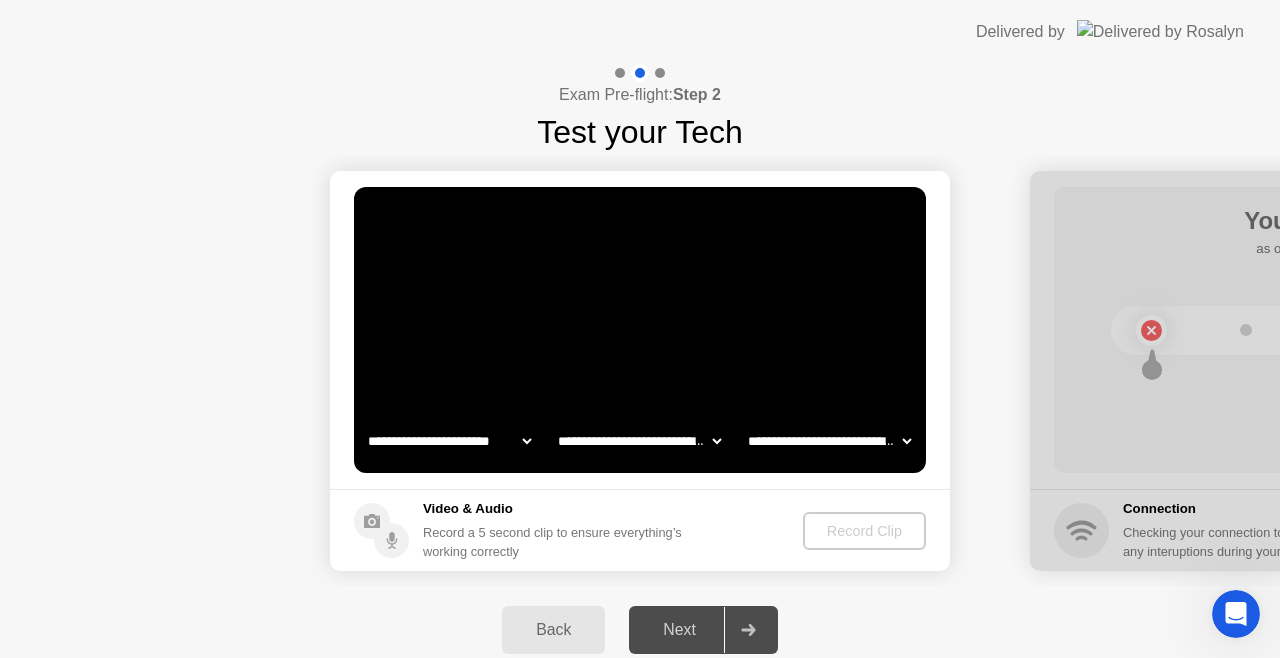 drag, startPoint x: 1279, startPoint y: 265, endPoint x: 1162, endPoint y: 498, distance: 260.72592 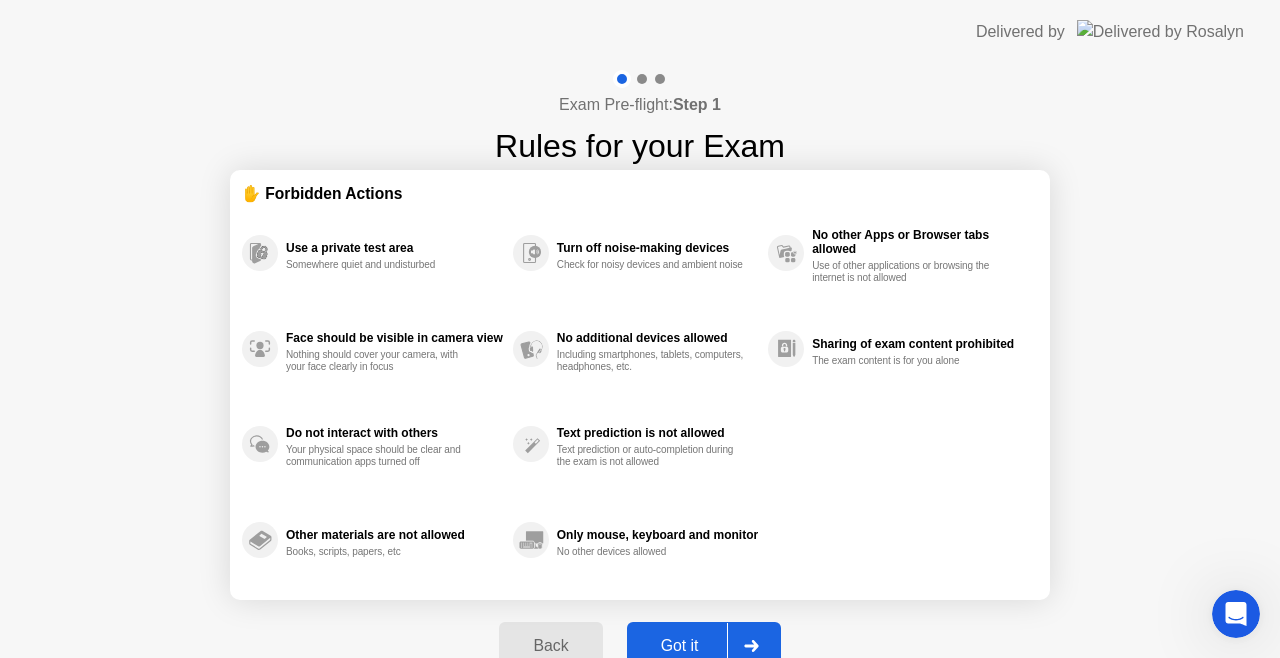 click on "Back" 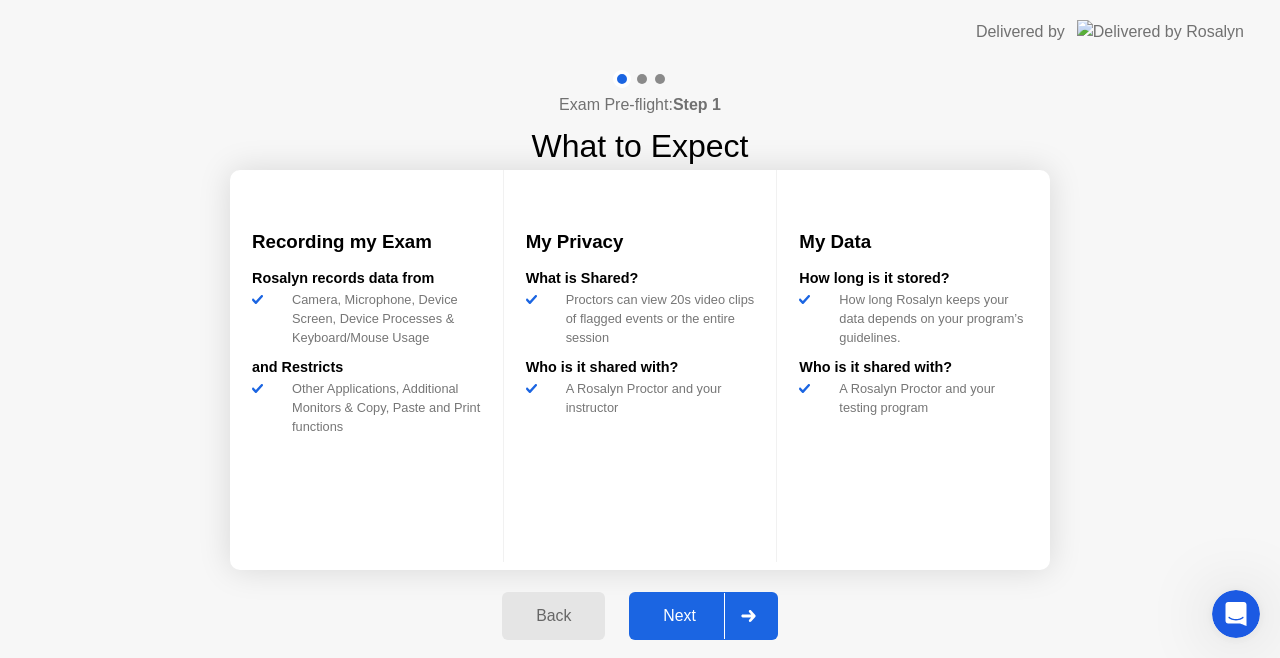 click on "Back" 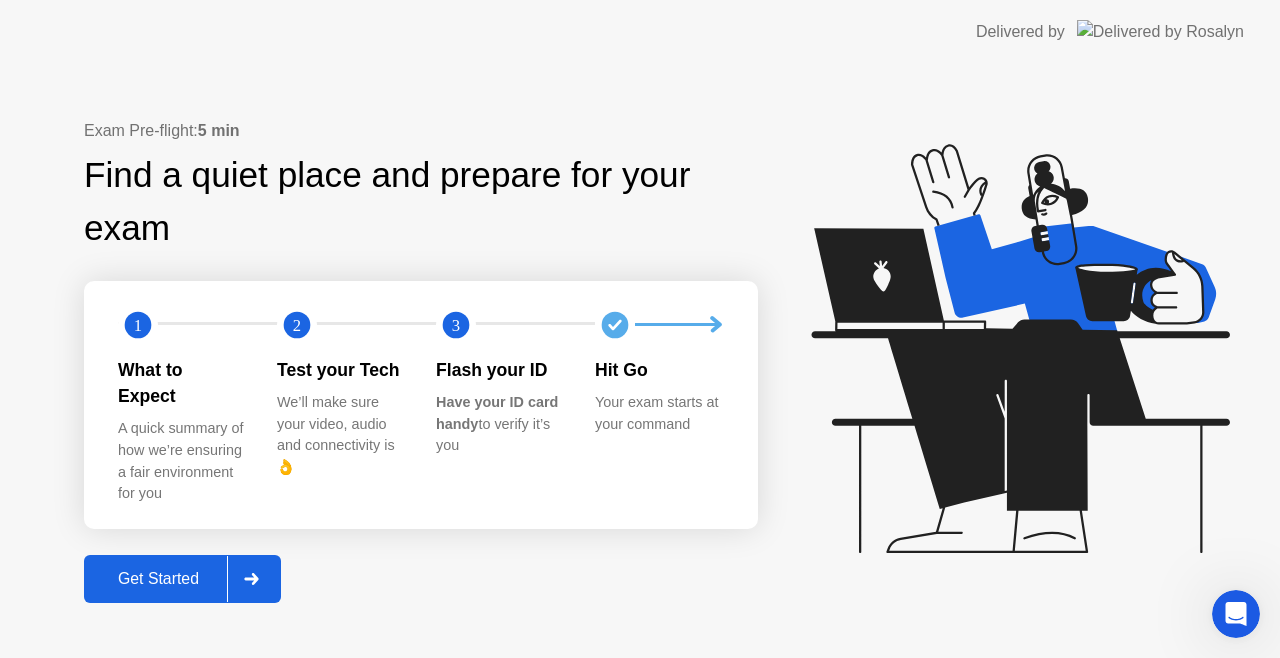 click 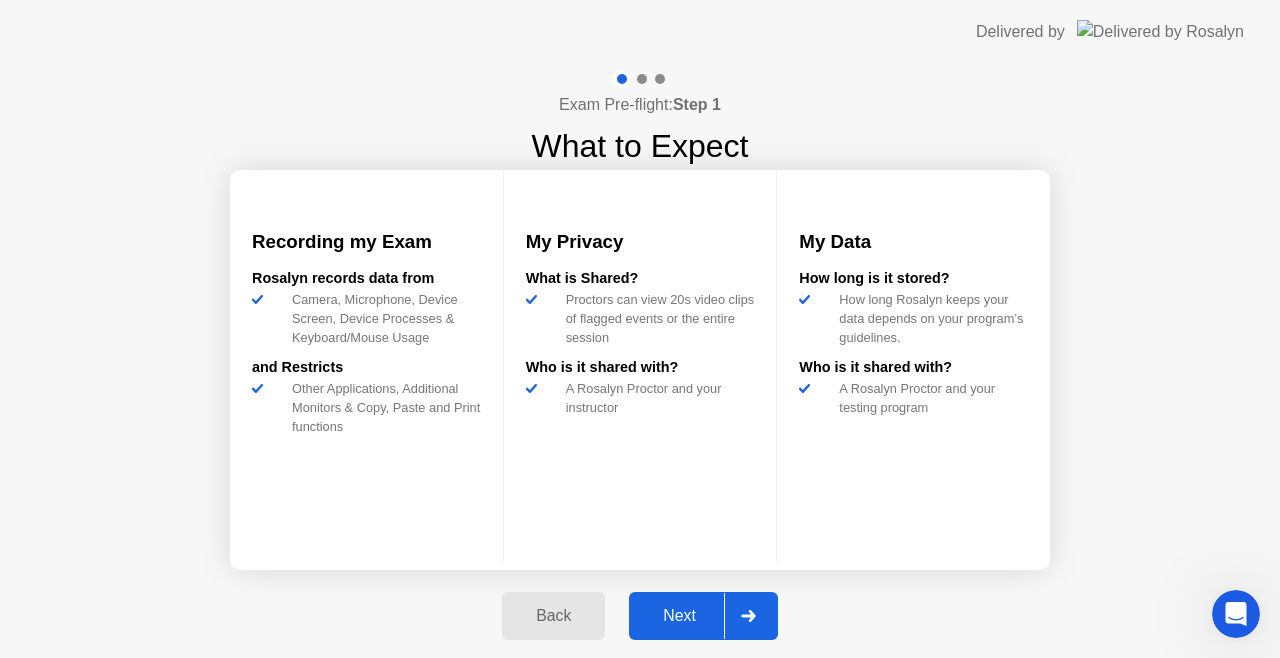 click 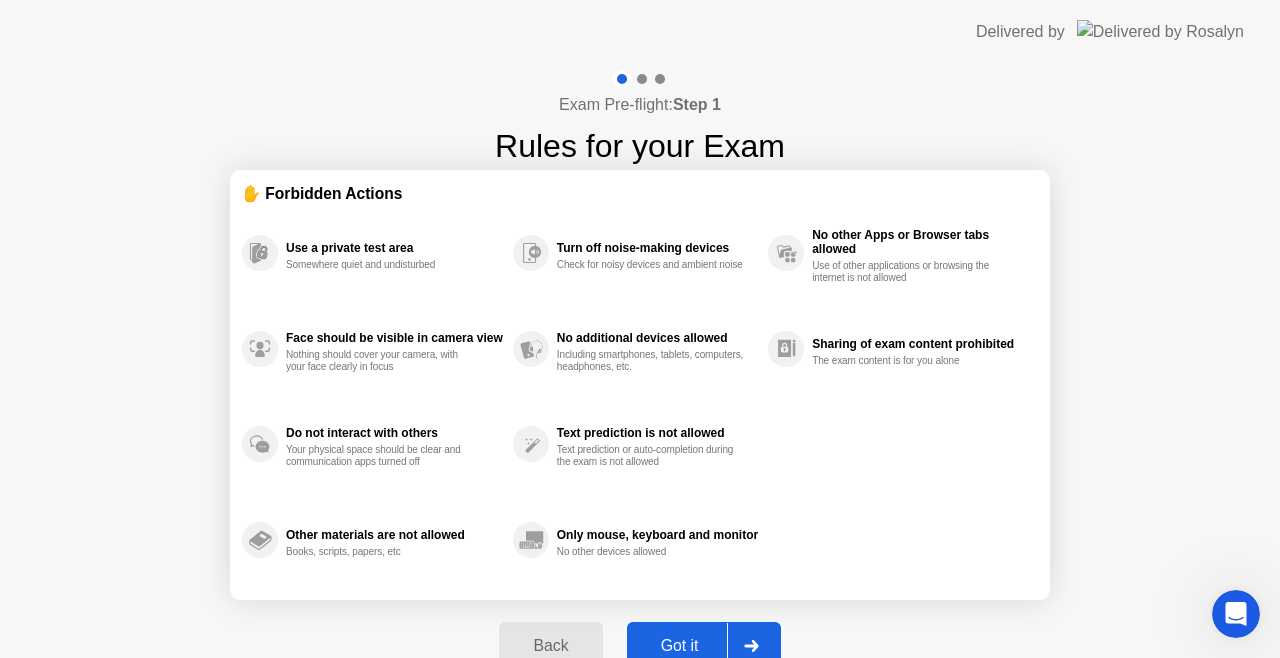click 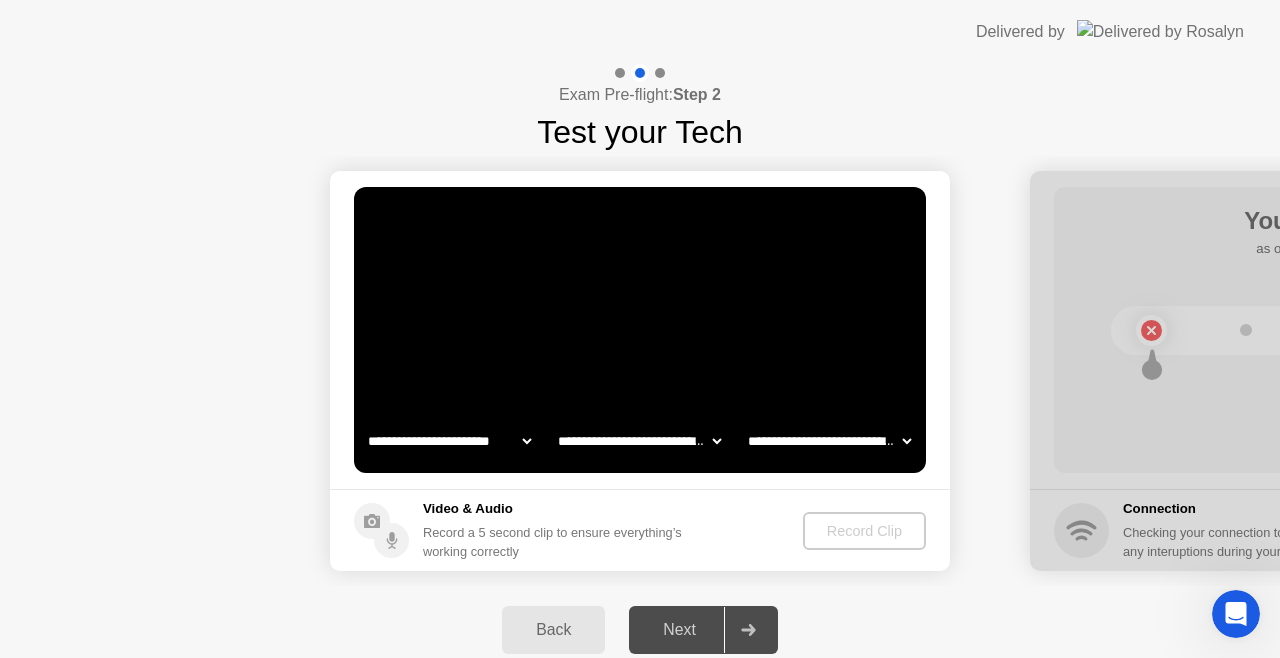 click 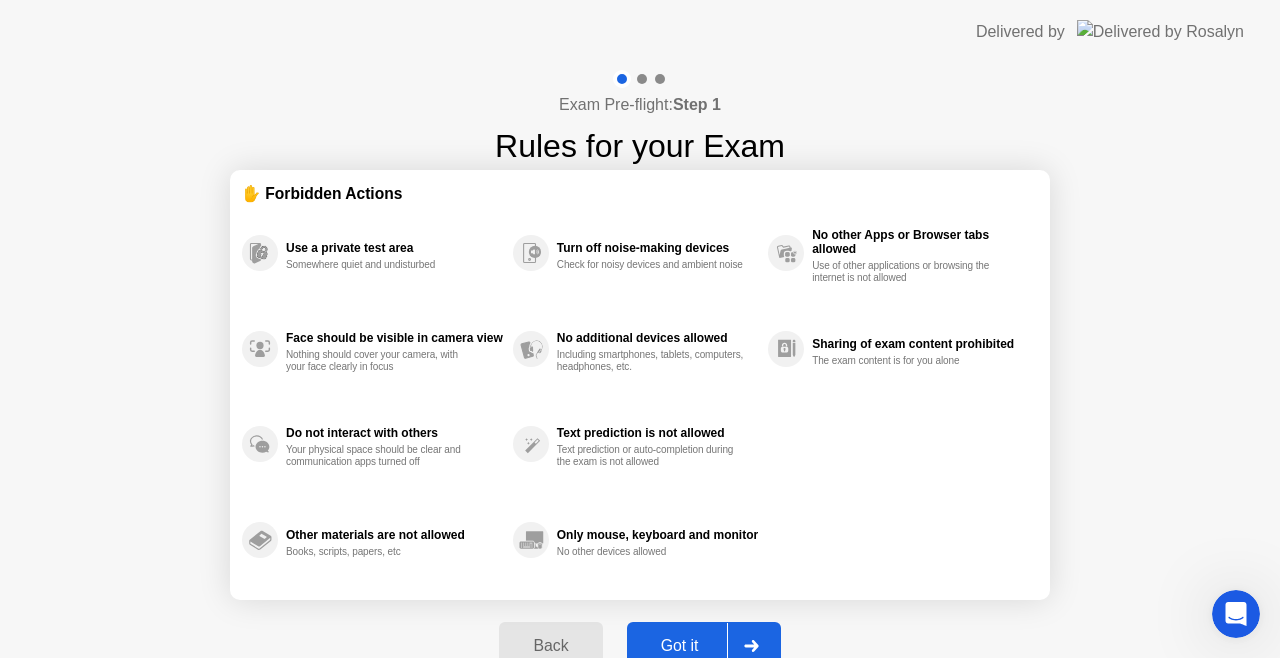 click on "Back Got it" 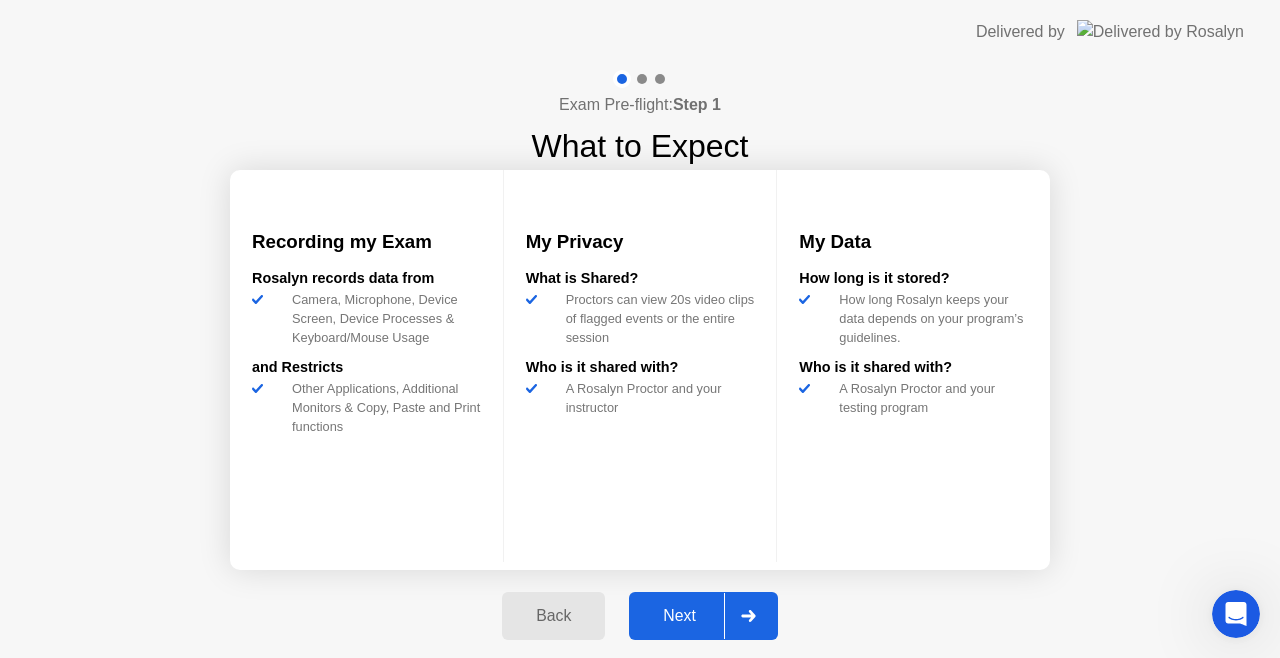 click on "Back Next" 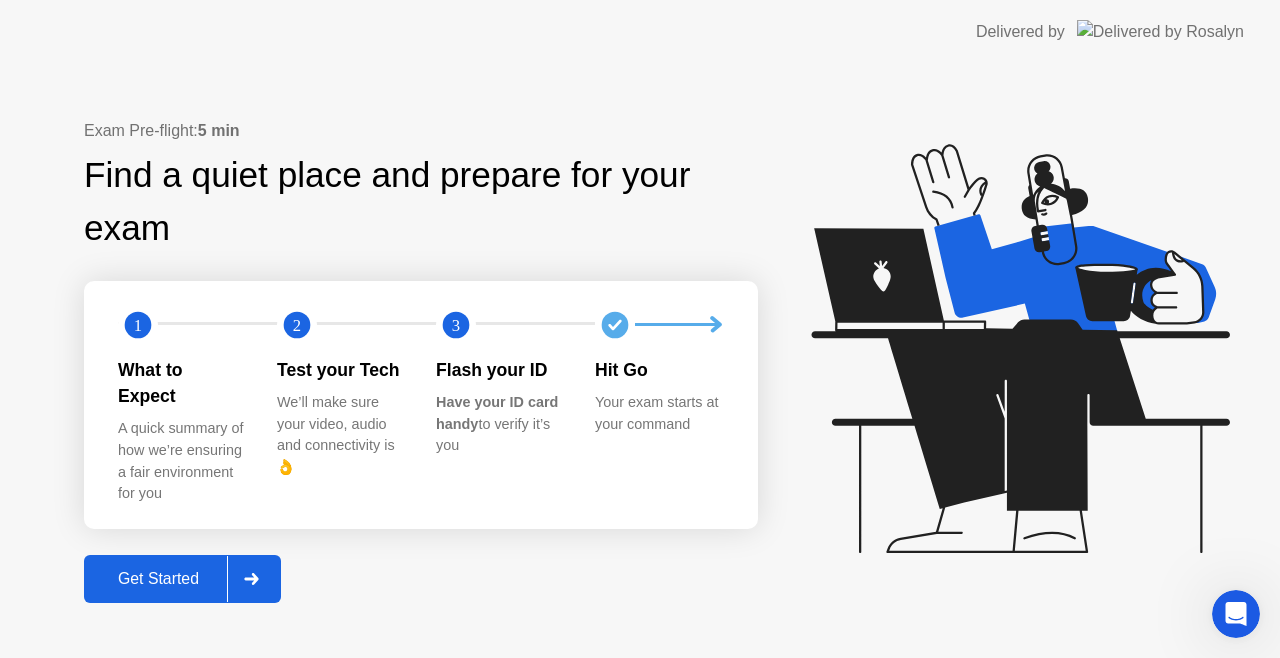 click 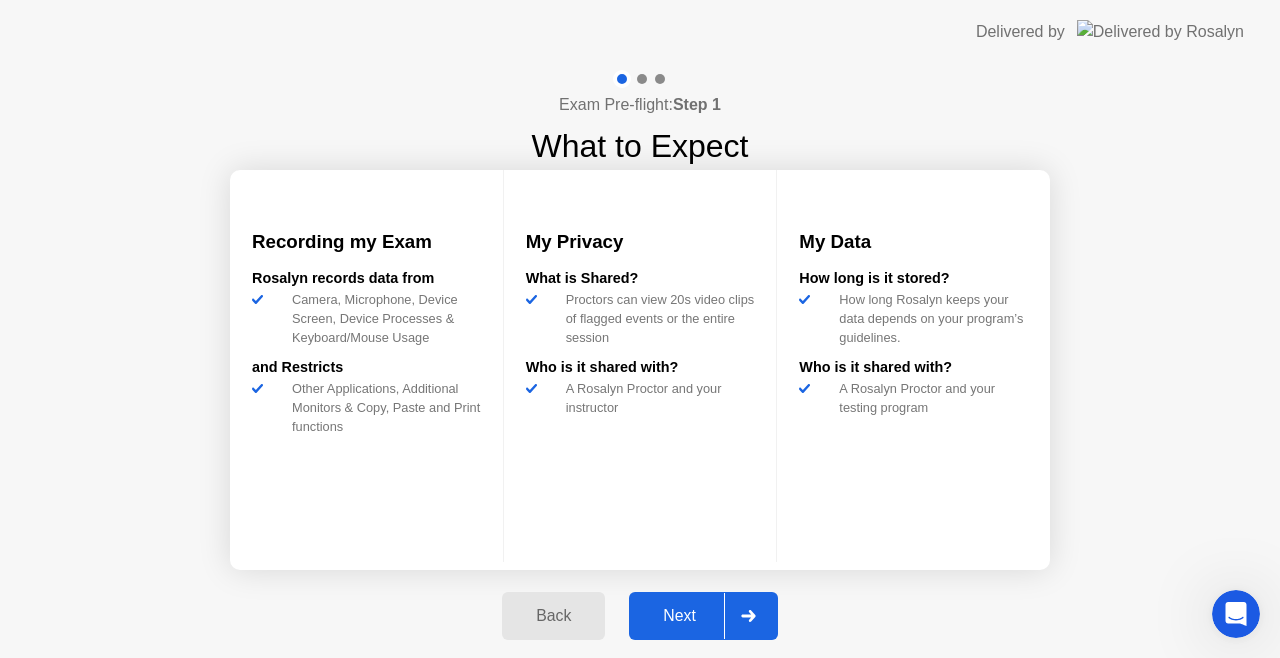click on "Next" 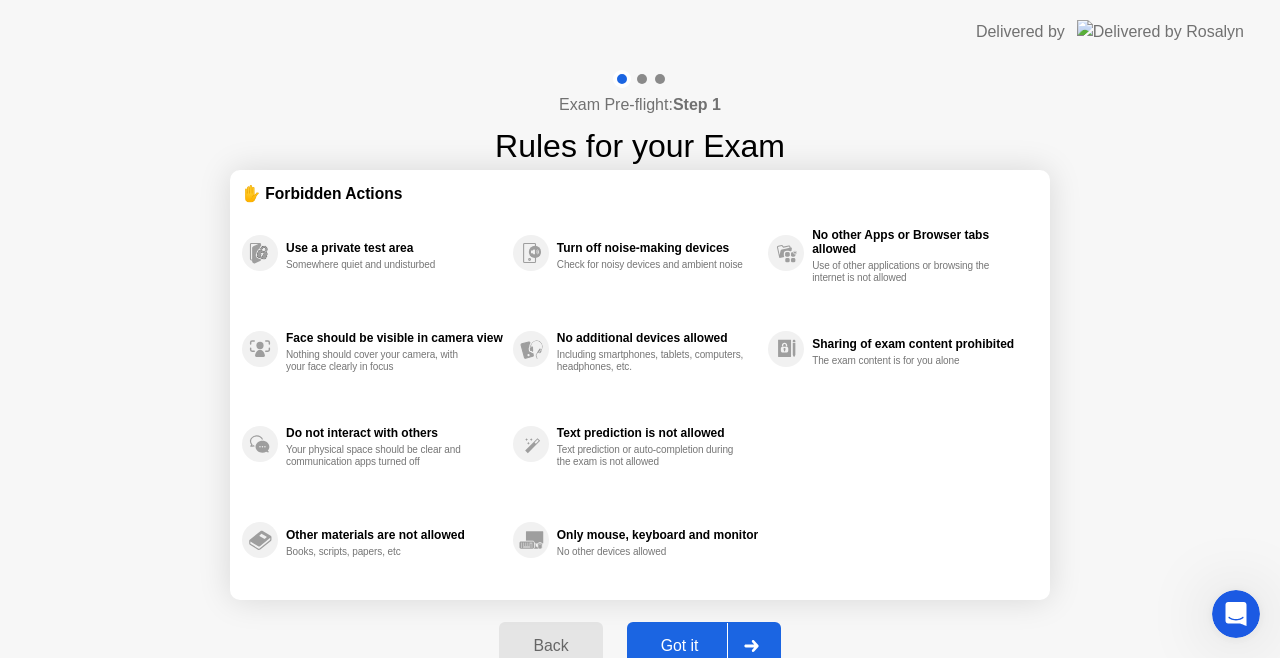 click on "Got it" 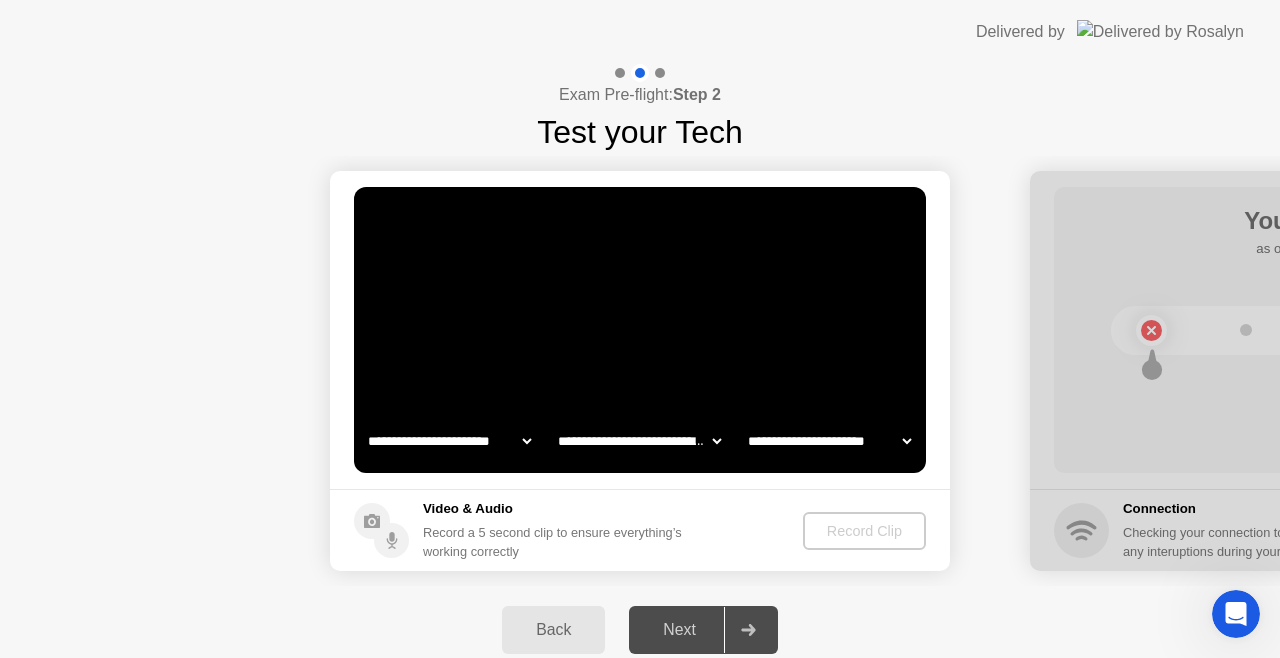 select on "*******" 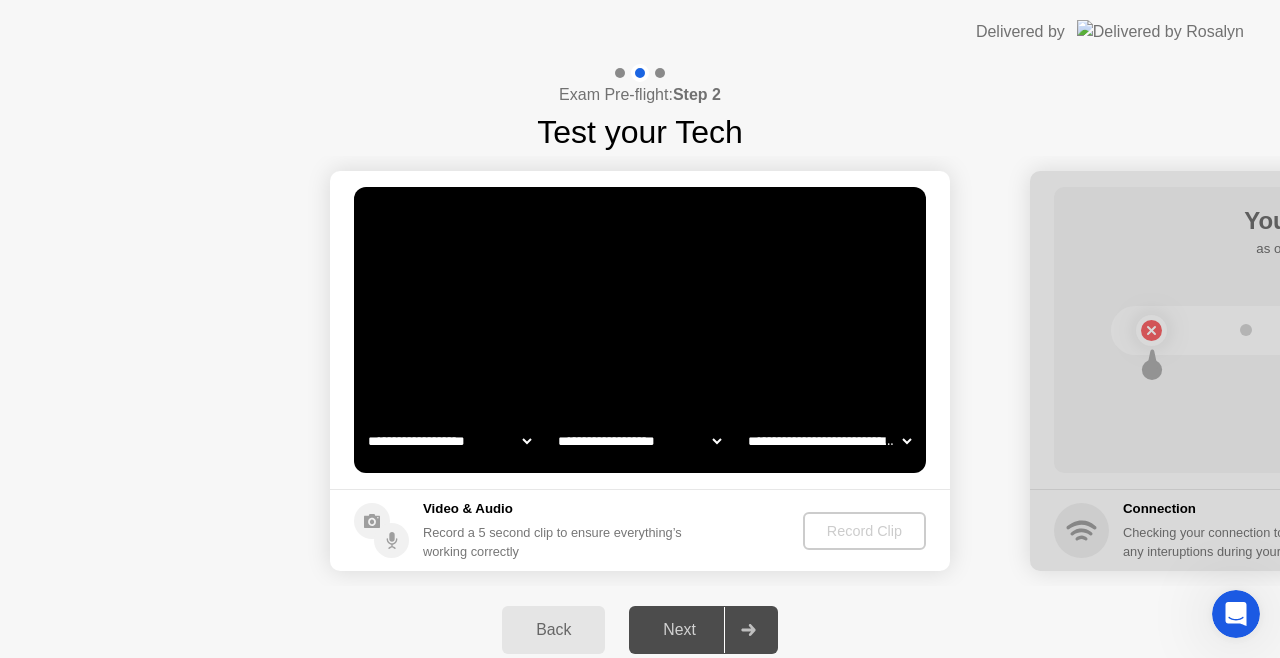 click on "**********" 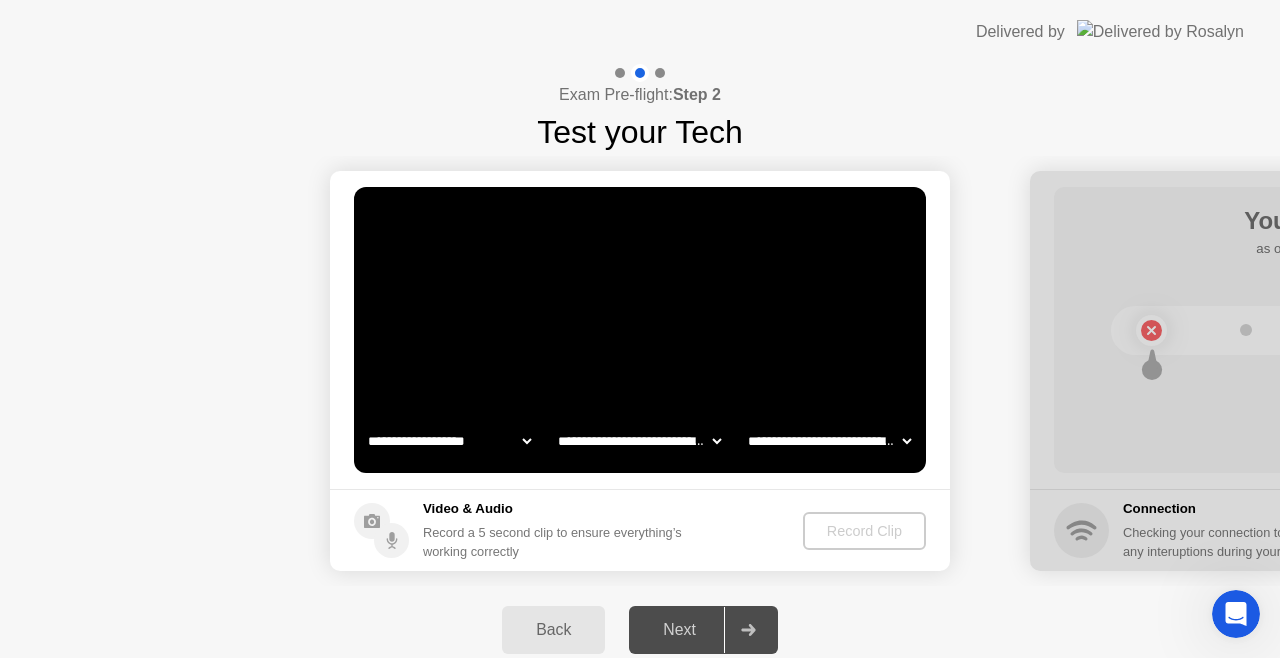 click on "**********" 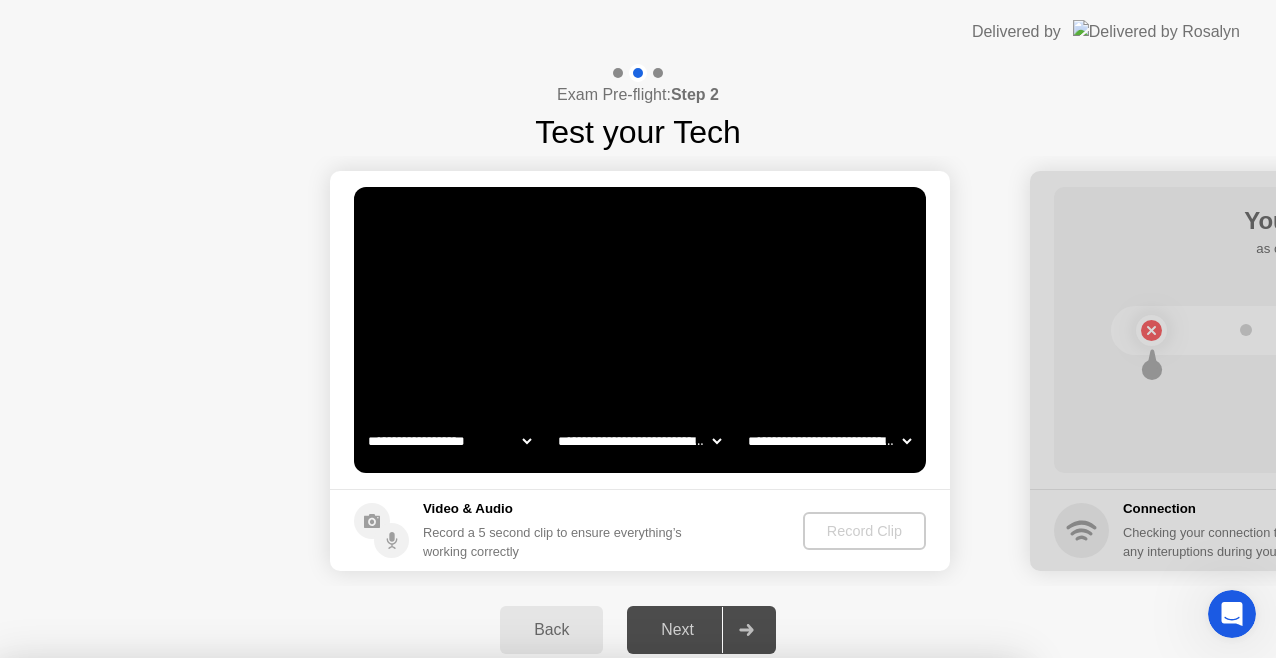 click on "Close App" at bounding box center [650, 883] 